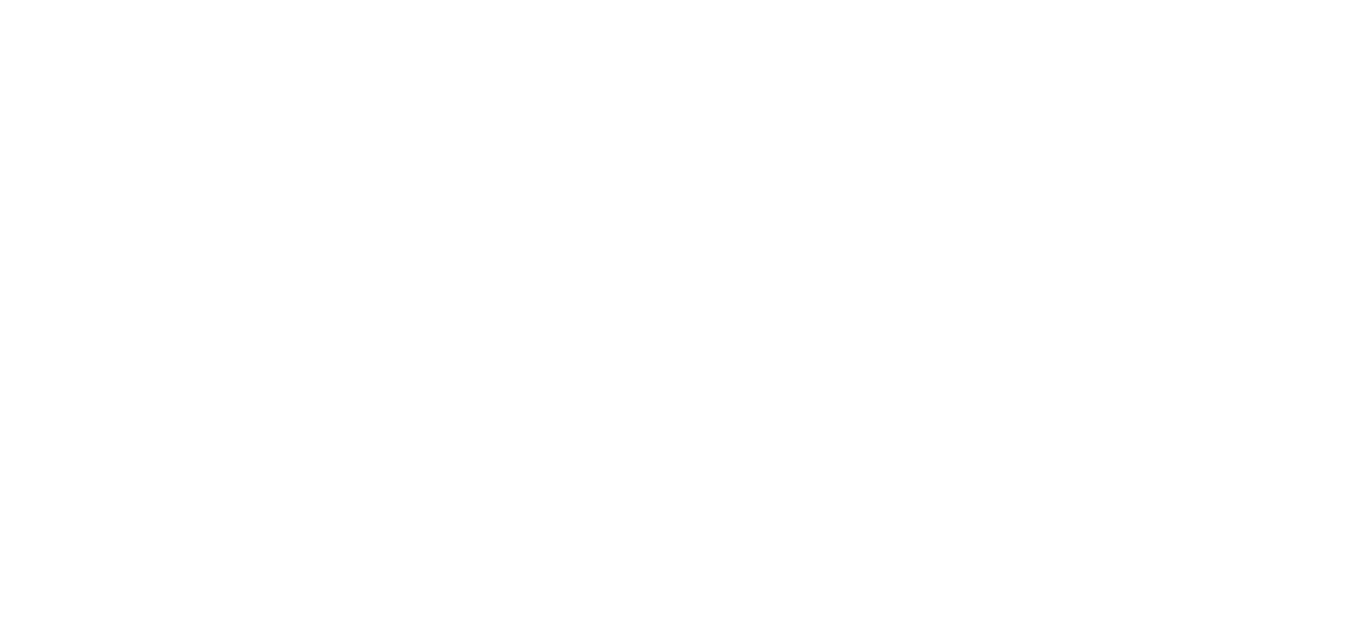 scroll, scrollTop: 0, scrollLeft: 0, axis: both 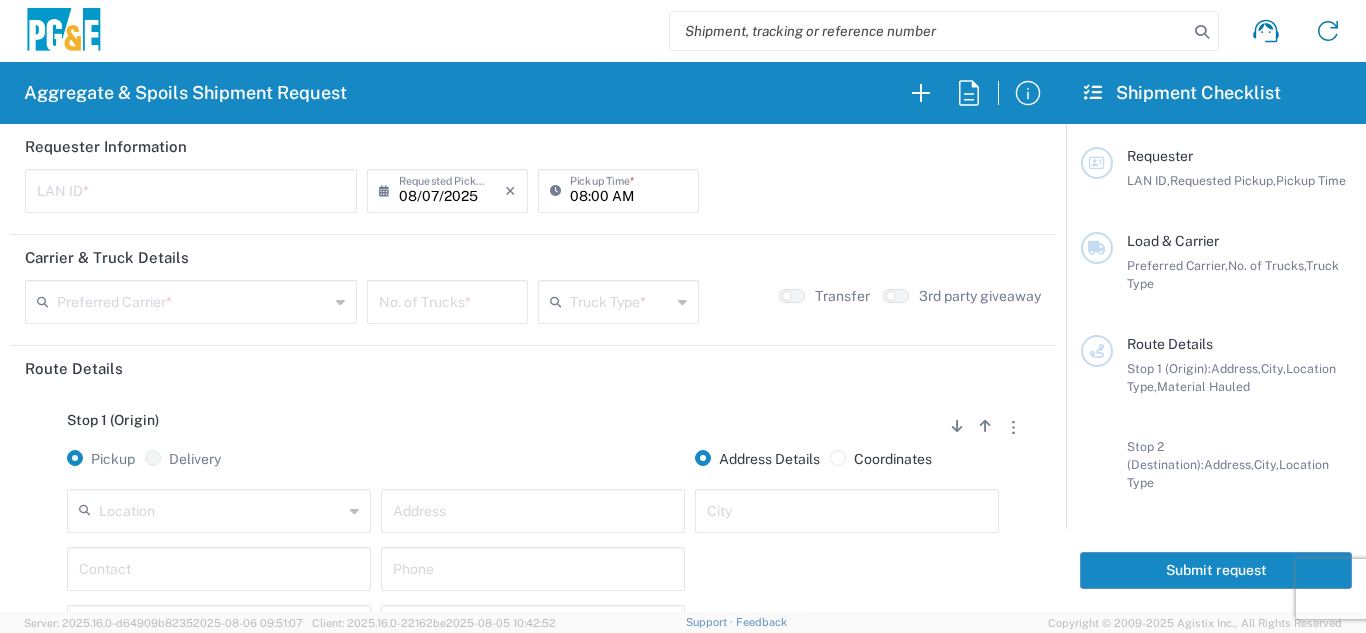 click at bounding box center (191, 189) 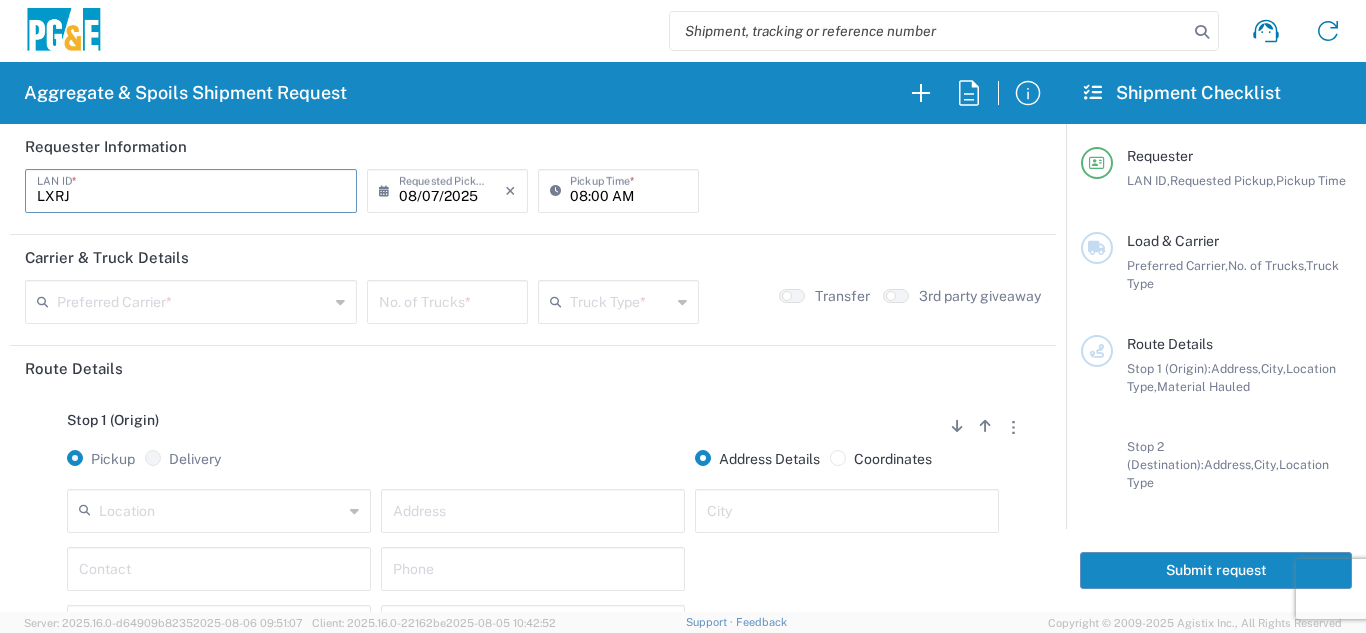 type on "LXRJ" 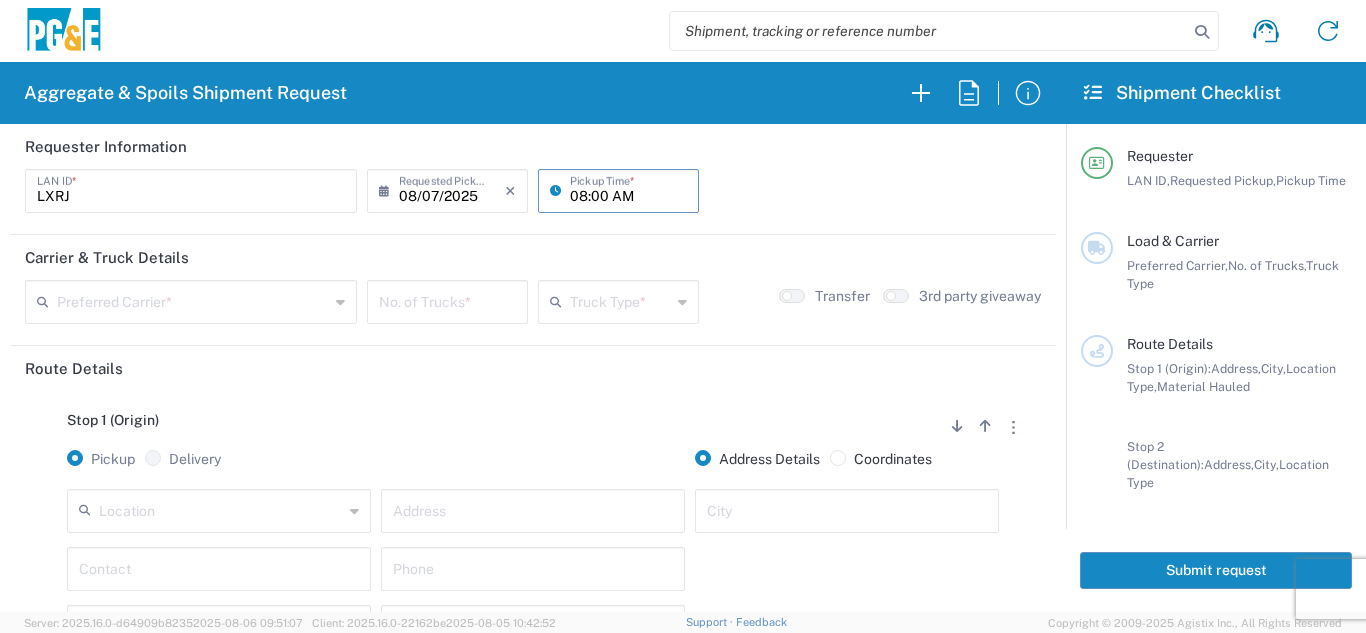 click on "08:00 AM" at bounding box center [628, 189] 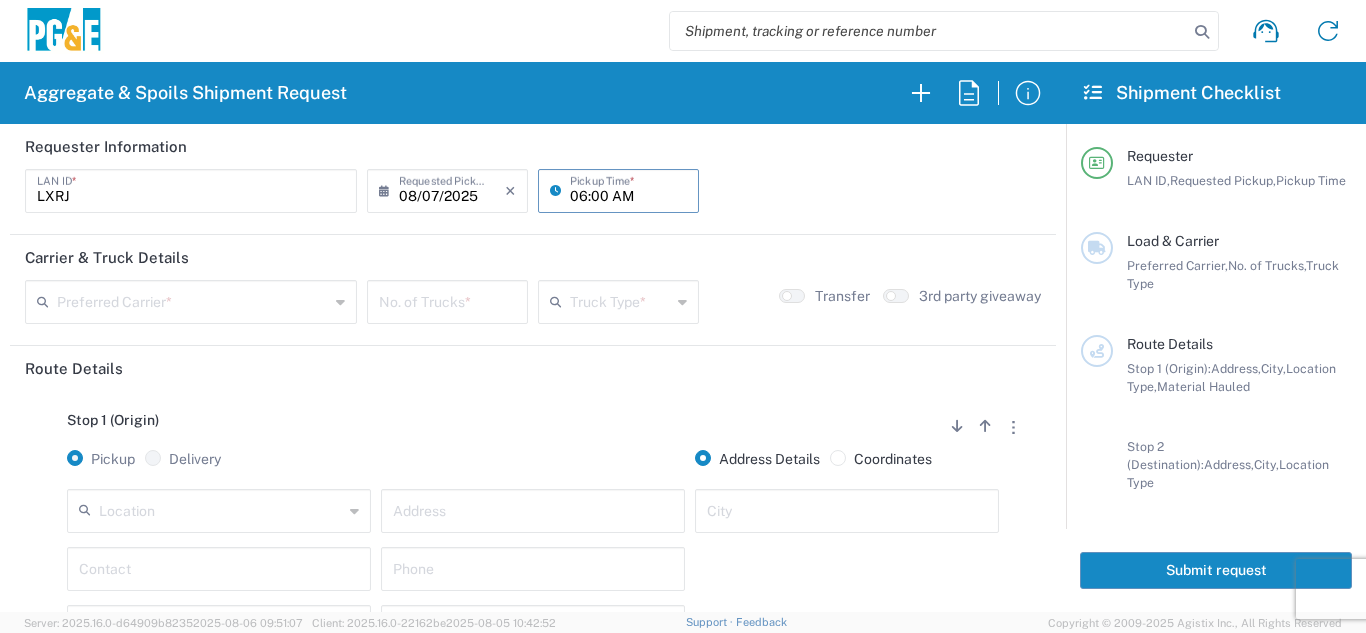 type on "06:00 AM" 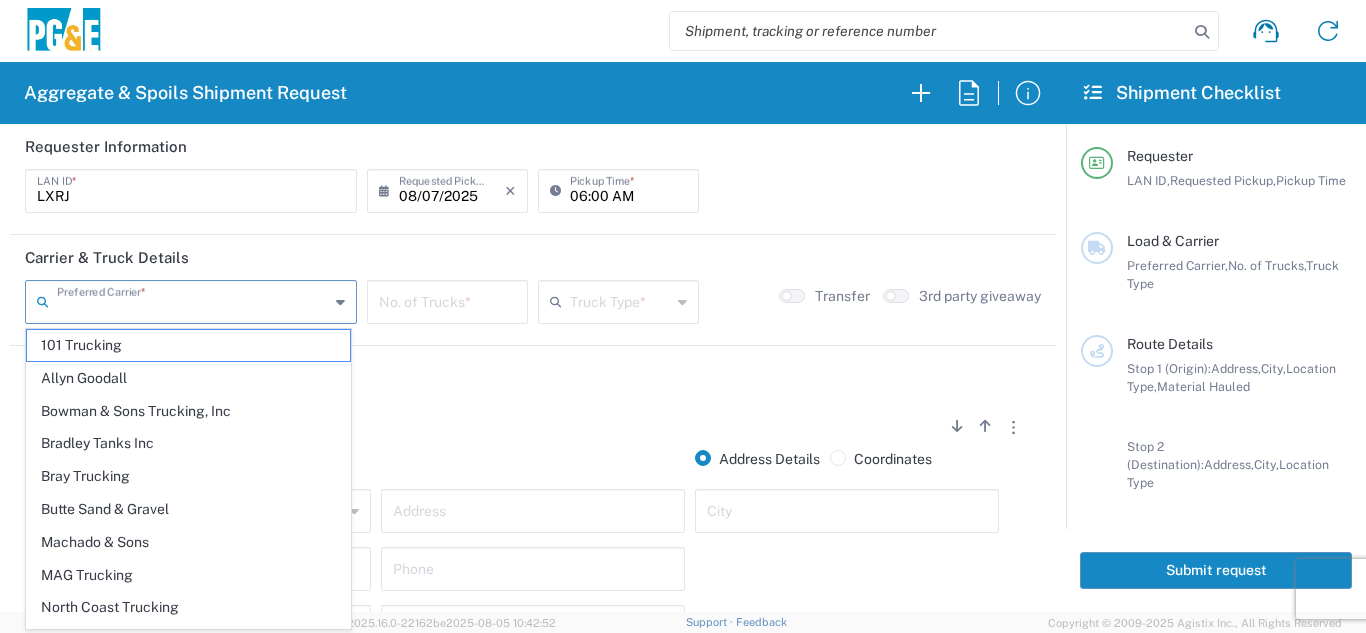 click at bounding box center [193, 300] 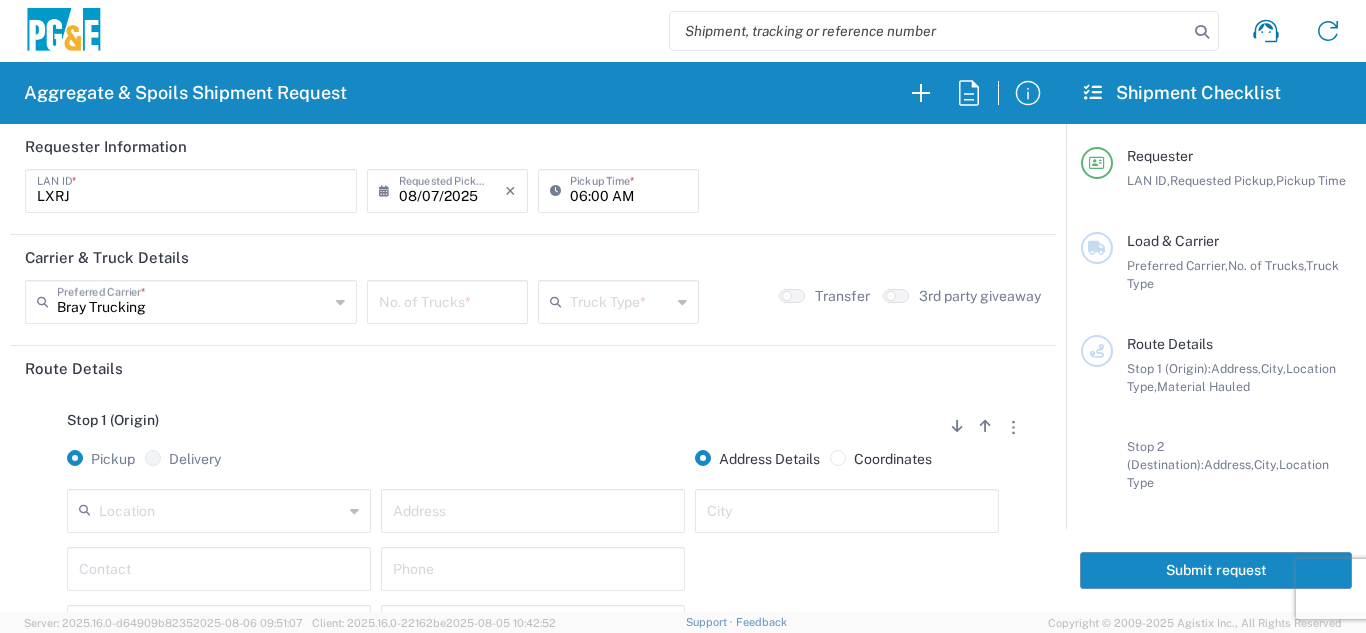 click at bounding box center (447, 300) 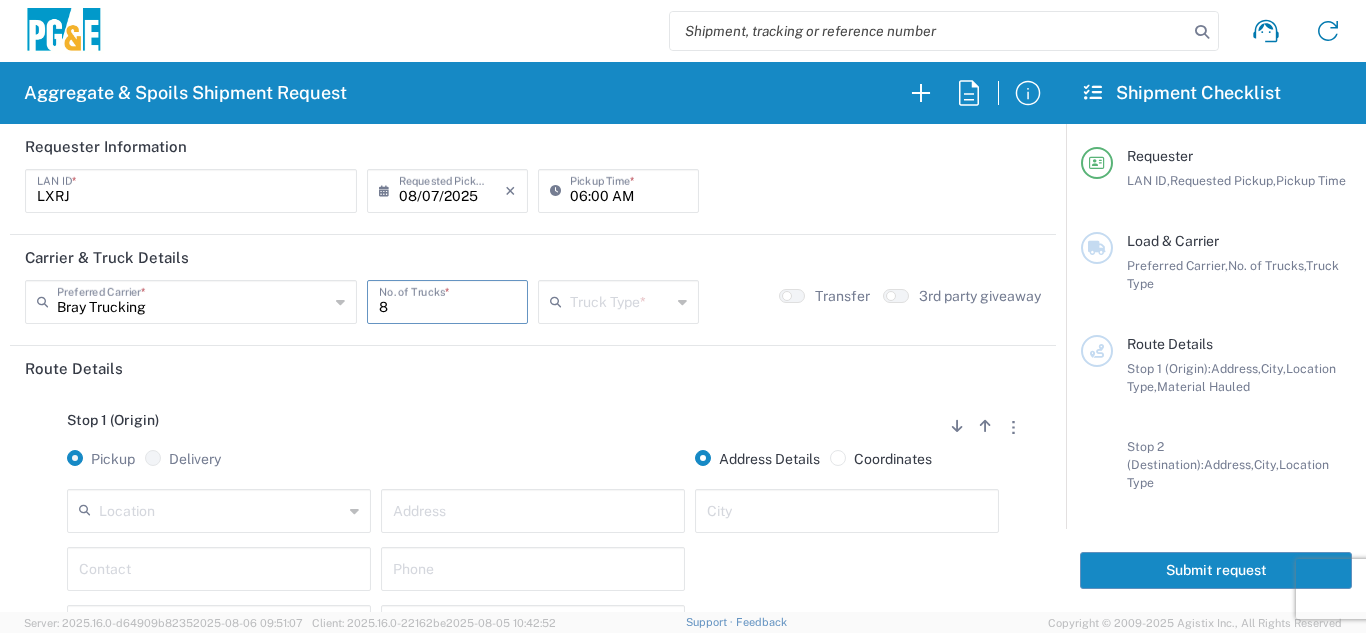 type on "8" 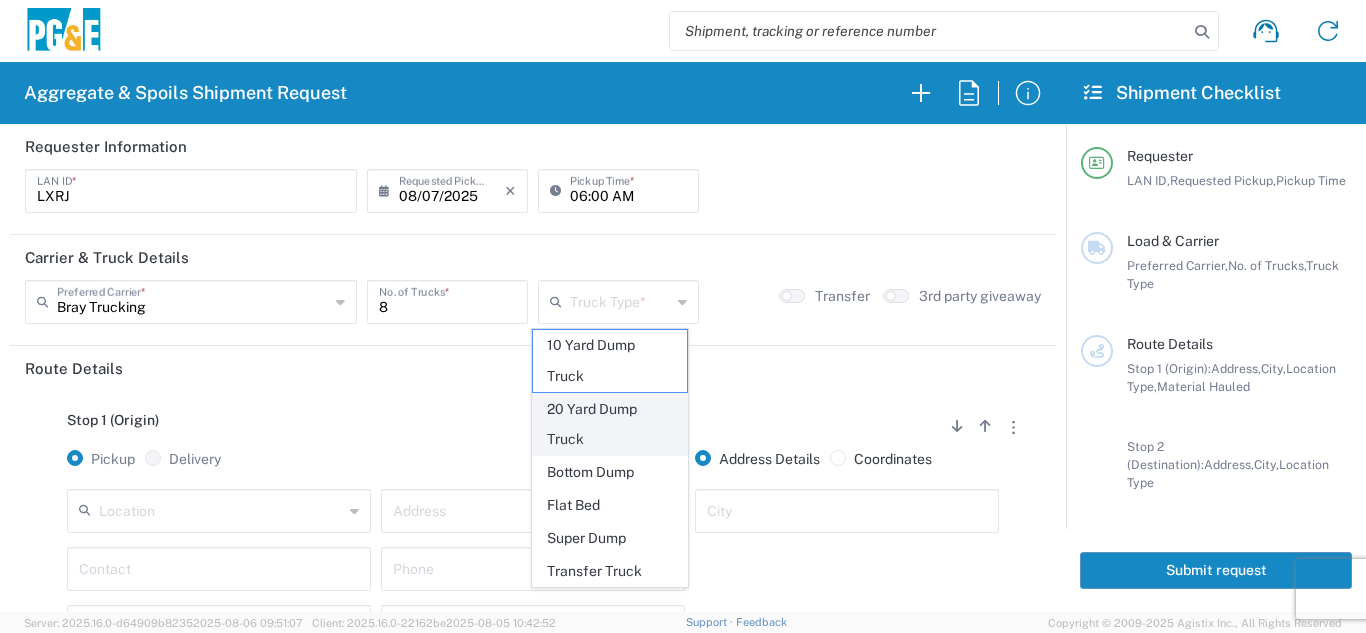 click on "20 Yard Dump Truck" 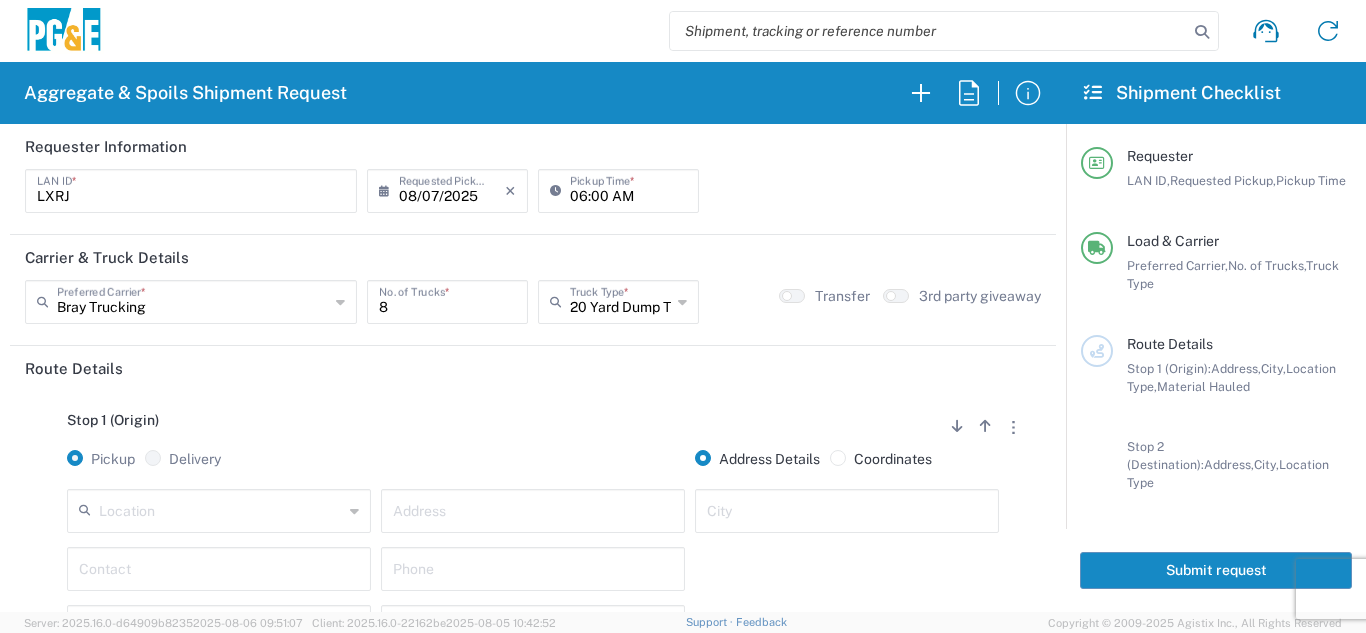 click on "Stop 1 (Origin)
Add Stop Above   Add Stop Below   Remove Stop   Pickup   Delivery   Address Details   Coordinates   Location  17300 East Jahant Rd - Quarry 7/11 Materials - Chico - Quarry 7/11 Materials - Ridgecrest - Quarry Acampo Airport - Santa Rosa Altamont Landfill - Livermore American Canyon Anderson Landfill - Waste Management Landfill Class II Antioch Building Materials Antioch SC Argent Materials - Oakland - Quarry Auburn Auburn HUB Yard Auburn SC Avenal Regional Landfill Bakersfield SC Bakersfield Sub Bangor Rock Quarry Bear River Aggregates - Meadow Vista - Quarry Best Rock Quarry - Barstow Blue Mountain Minerals - Columbia - Quarry Bodean Bowman & Sons Brisbane Recycling Burney SC Butte Sand & Gravel - Sutter - Quarry Calaveras Materials Inc - Merced - Quarry Canyon Rock Co Inc - Forestville - Quarry Carlotta Cedar Avenue Recycling - Fresno - Quarry Cemex - Antioch - Quarry Cemex - Clayton - Quarry Cemex - Clovis - Quarry Cemex - Fresno - Quarry * *" 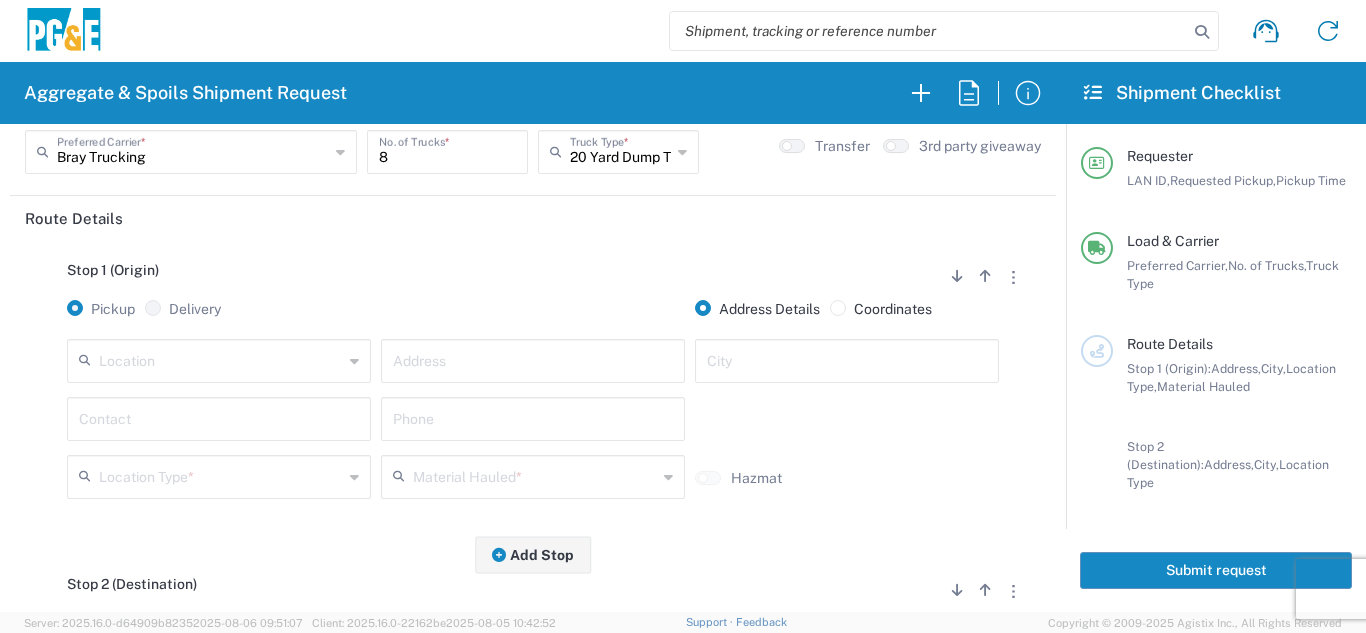 scroll, scrollTop: 300, scrollLeft: 0, axis: vertical 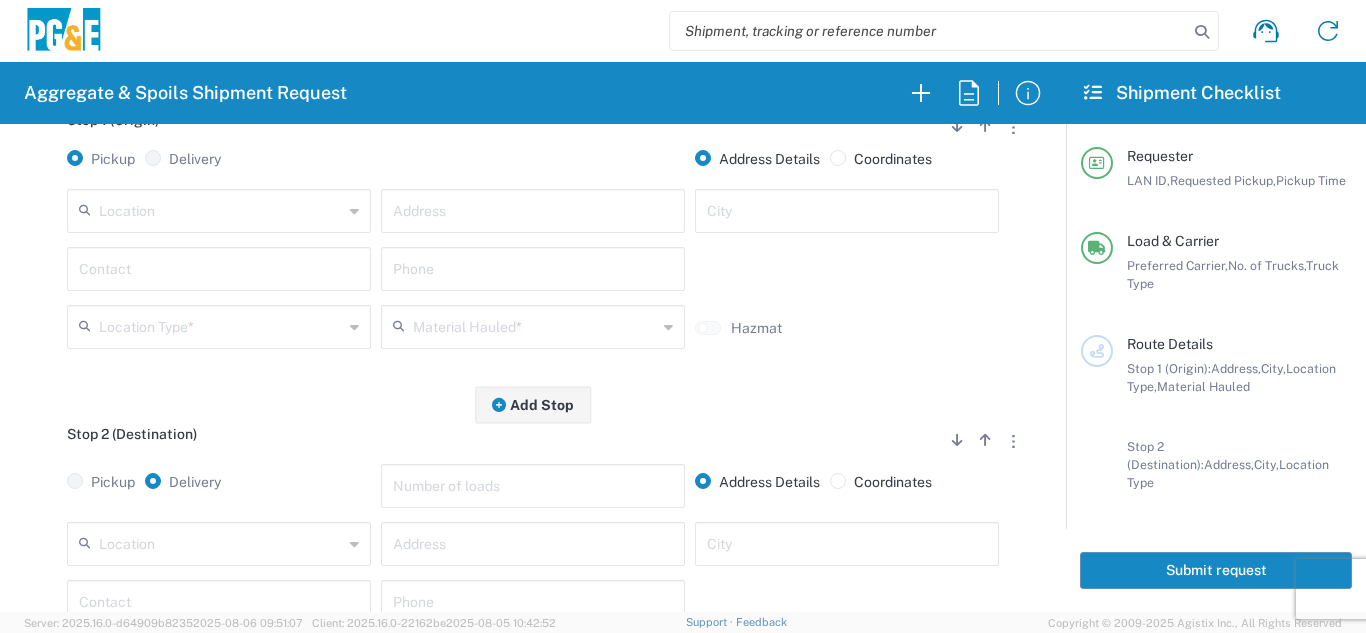 click at bounding box center [221, 209] 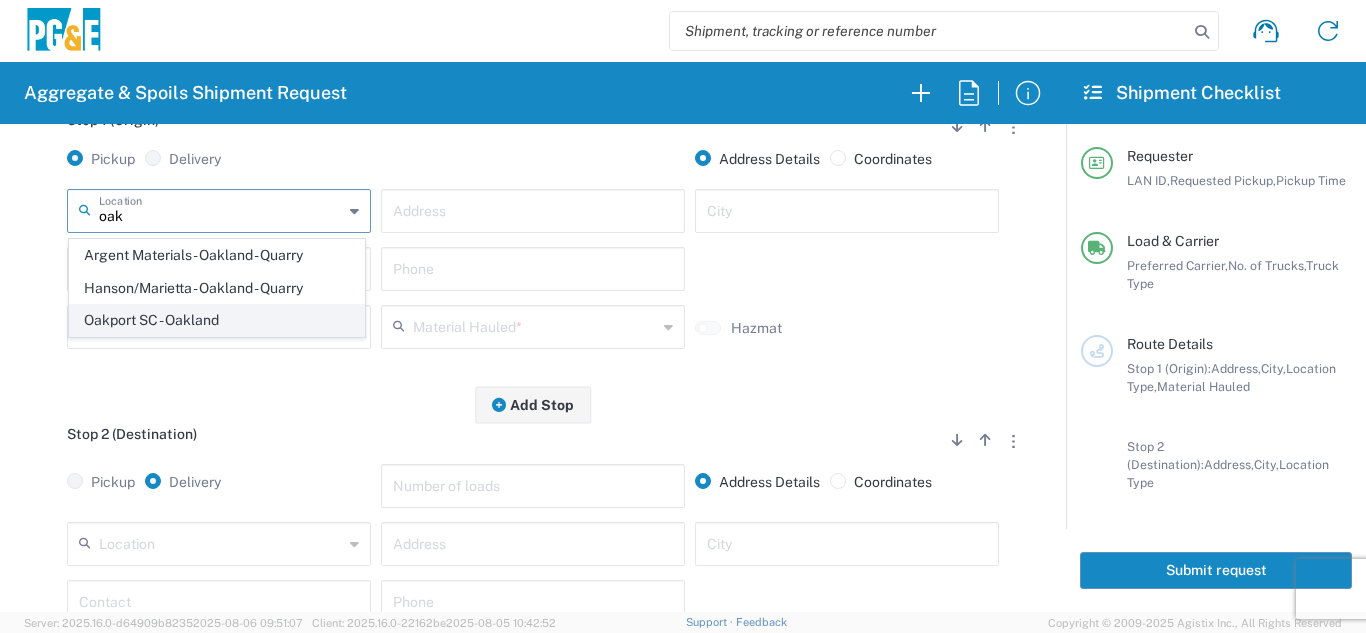 click on "Oakport SC - Oakland" 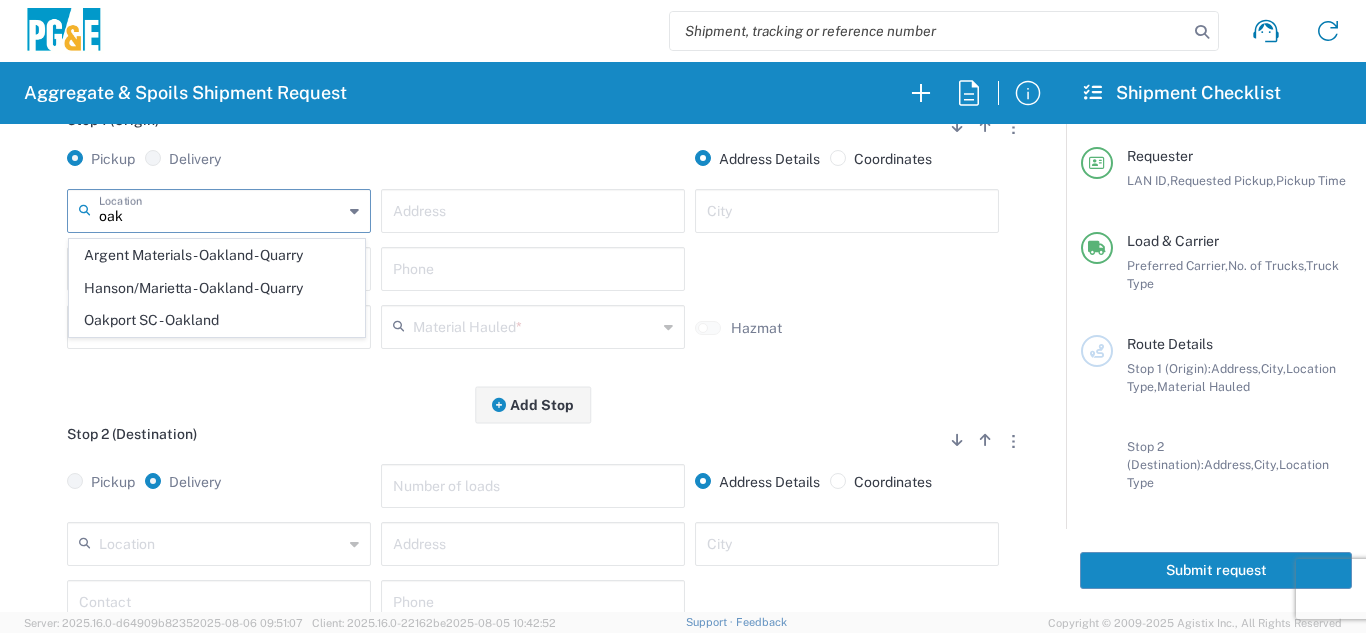 type on "Oakport SC - Oakland" 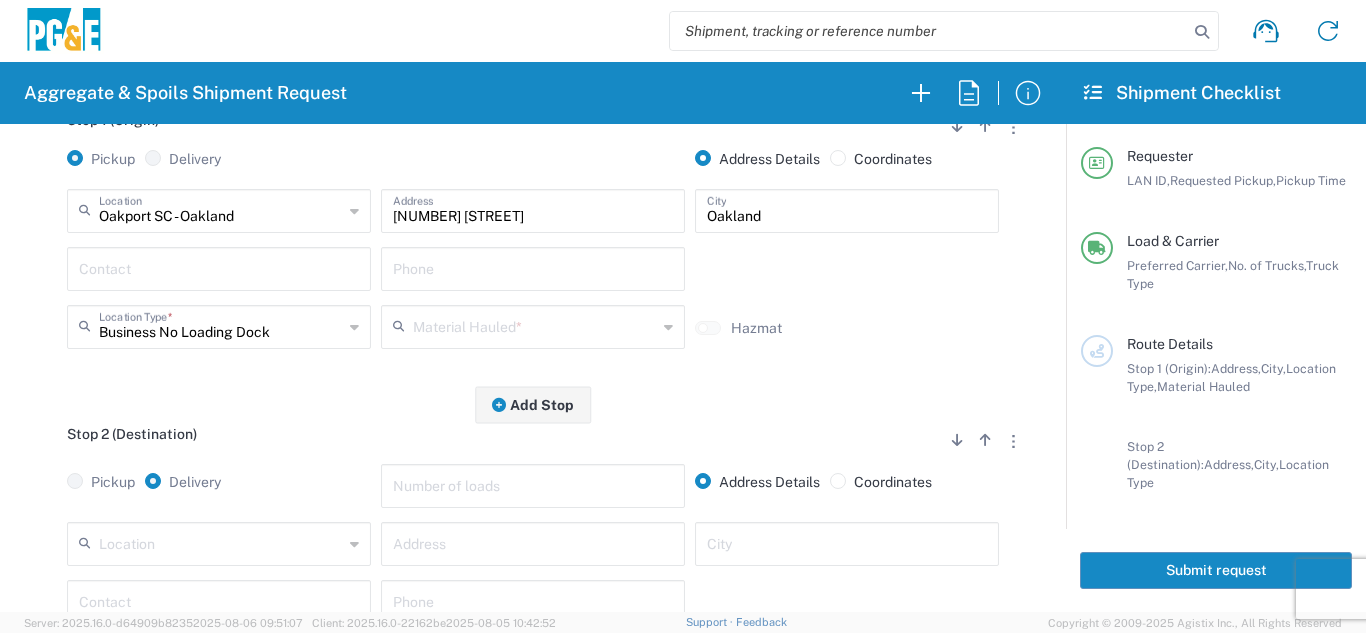 click at bounding box center [219, 267] 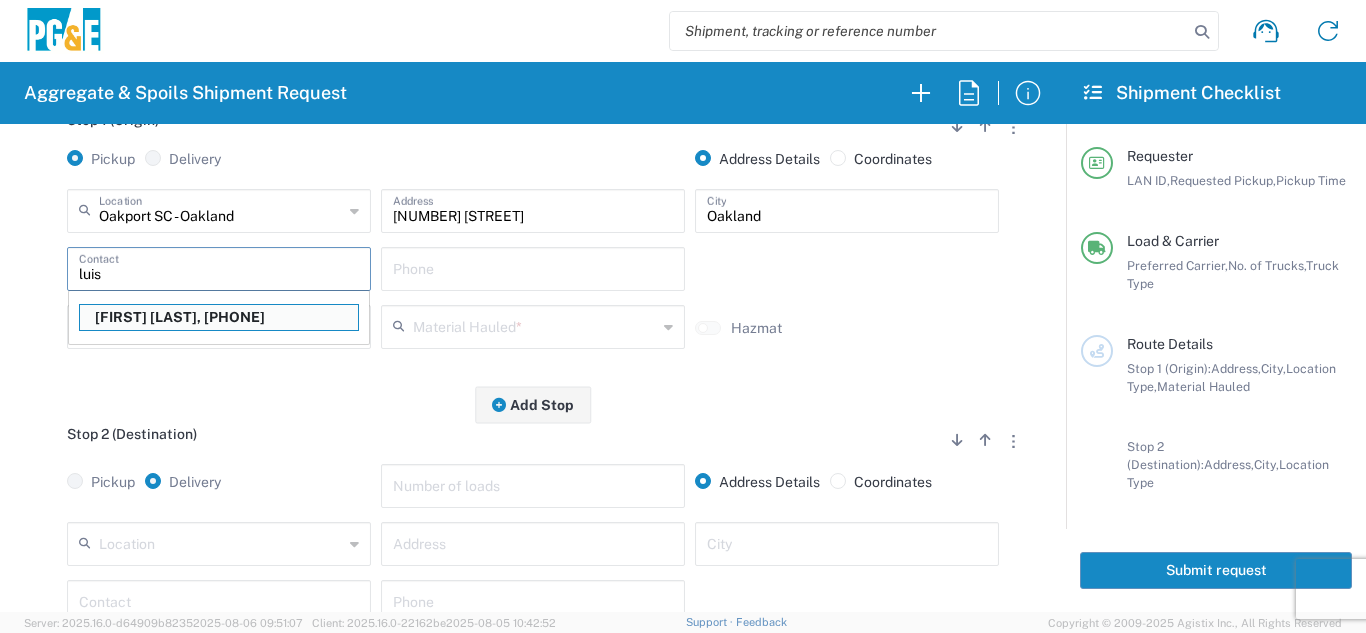 click on "[FIRST] [LAST], [PHONE]" at bounding box center (219, 317) 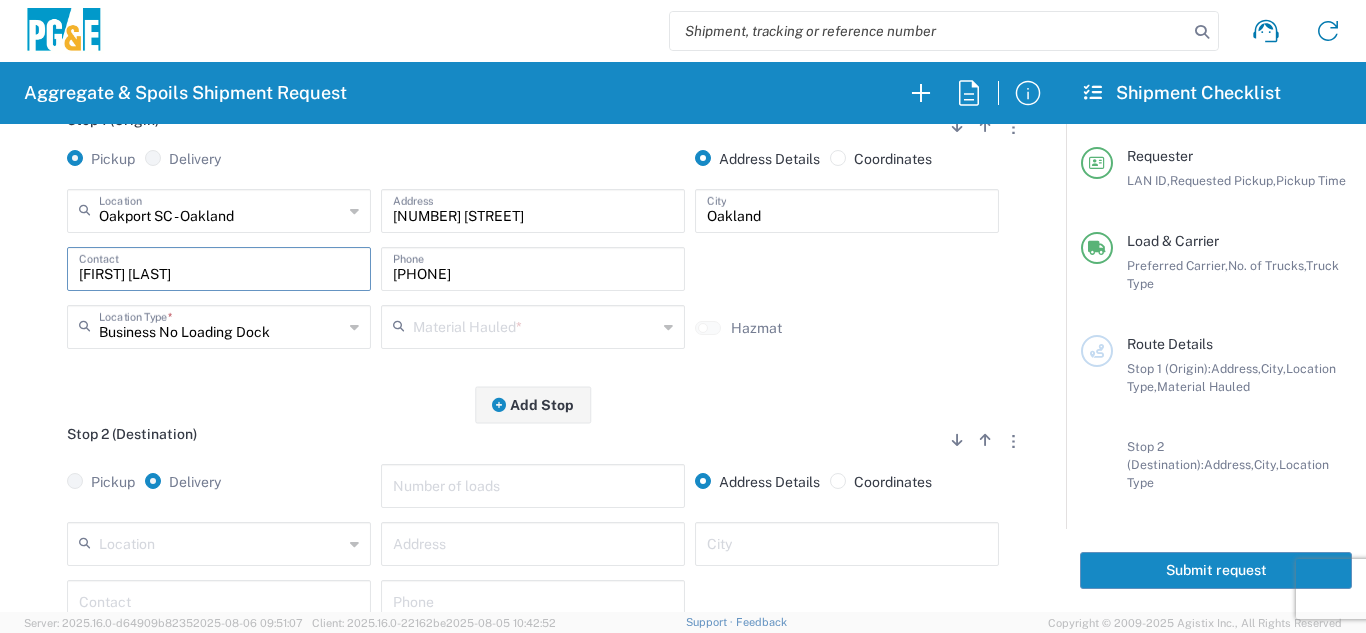 click at bounding box center [535, 325] 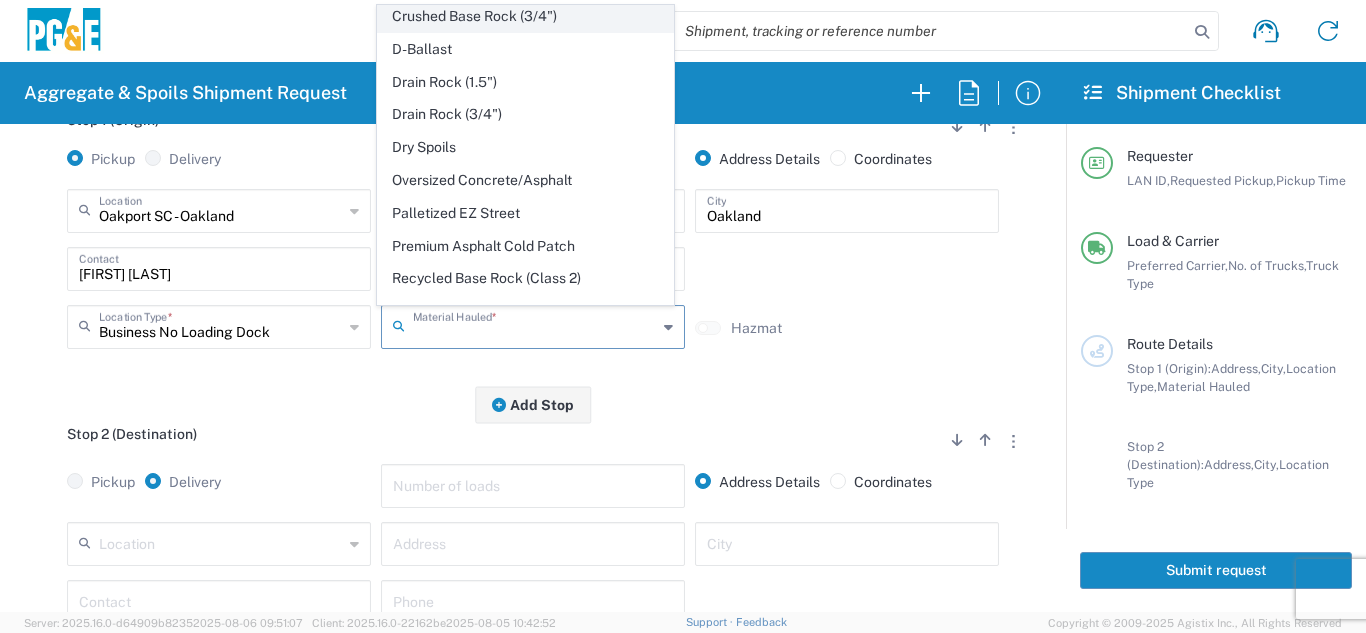 scroll, scrollTop: 356, scrollLeft: 0, axis: vertical 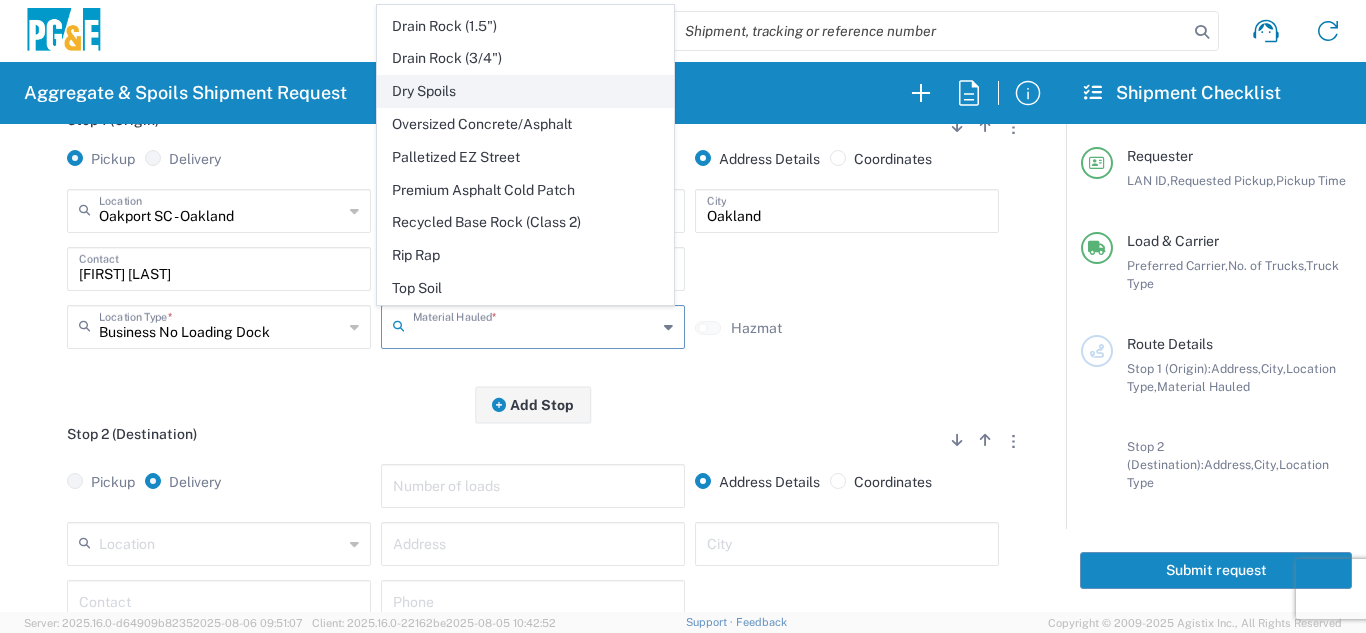 click on "Dry Spoils" 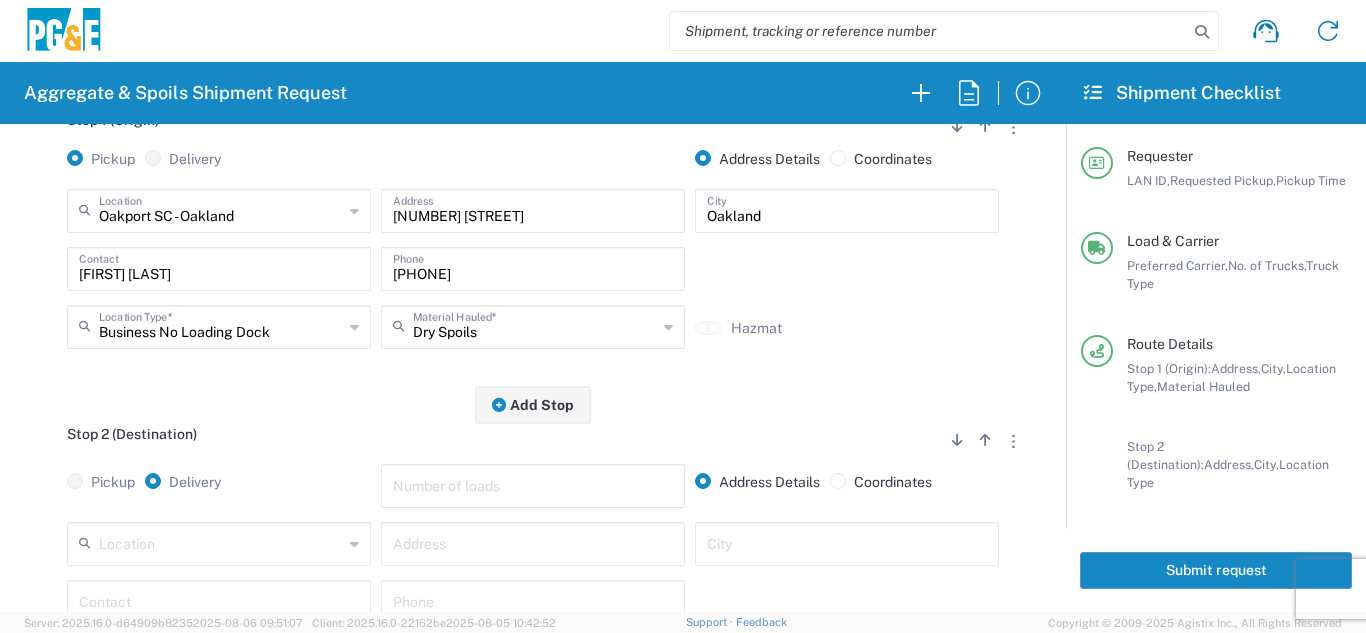 click on "Stop 2 (Destination)
Add Stop Above   Add Stop Below   Remove Stop   Pickup   Delivery   Number of loads   Address Details   Coordinates   Location  17300 East Jahant Rd - Quarry 7/11 Materials - Chico - Quarry 7/11 Materials - Ridgecrest - Quarry Acampo Airport - Santa Rosa Altamont Landfill - Livermore American Canyon Anderson Landfill - Waste Management Landfill Class II Antioch Building Materials Antioch SC Argent Materials - Oakland - Quarry Auburn Auburn HUB Yard Auburn SC Avenal Regional Landfill Bakersfield SC Bakersfield Sub Bangor Rock Quarry Bear River Aggregates - Meadow Vista - Quarry Best Rock Quarry - Barstow Blue Mountain Minerals - Columbia - Quarry Bodean Bowman & Sons Brisbane Recycling Burney SC Butte Sand & Gravel - Sutter - Quarry Calaveras Materials Inc - Merced - Quarry Canyon Rock Co Inc - Forestville - Quarry Carlotta Cedar Avenue Recycling - Fresno - Quarry Cemex - Antioch - Quarry Cemex - Clayton - Quarry Cemex - Clovis - Quarry *" 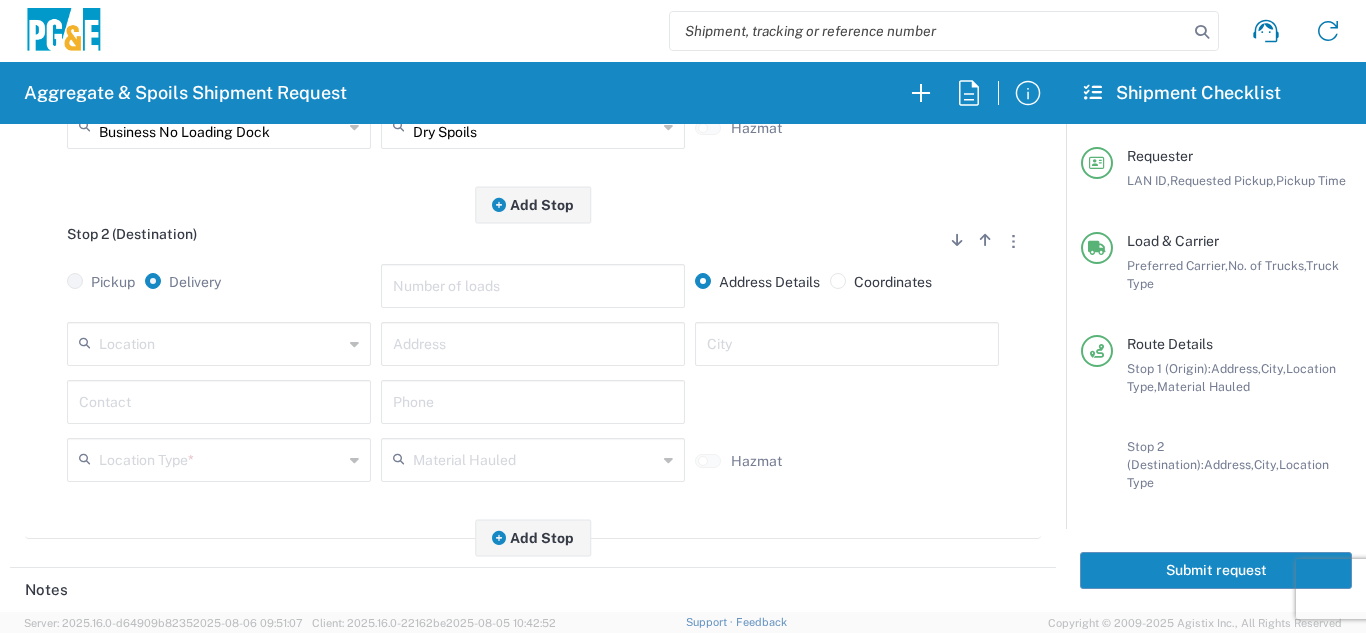 click at bounding box center [221, 342] 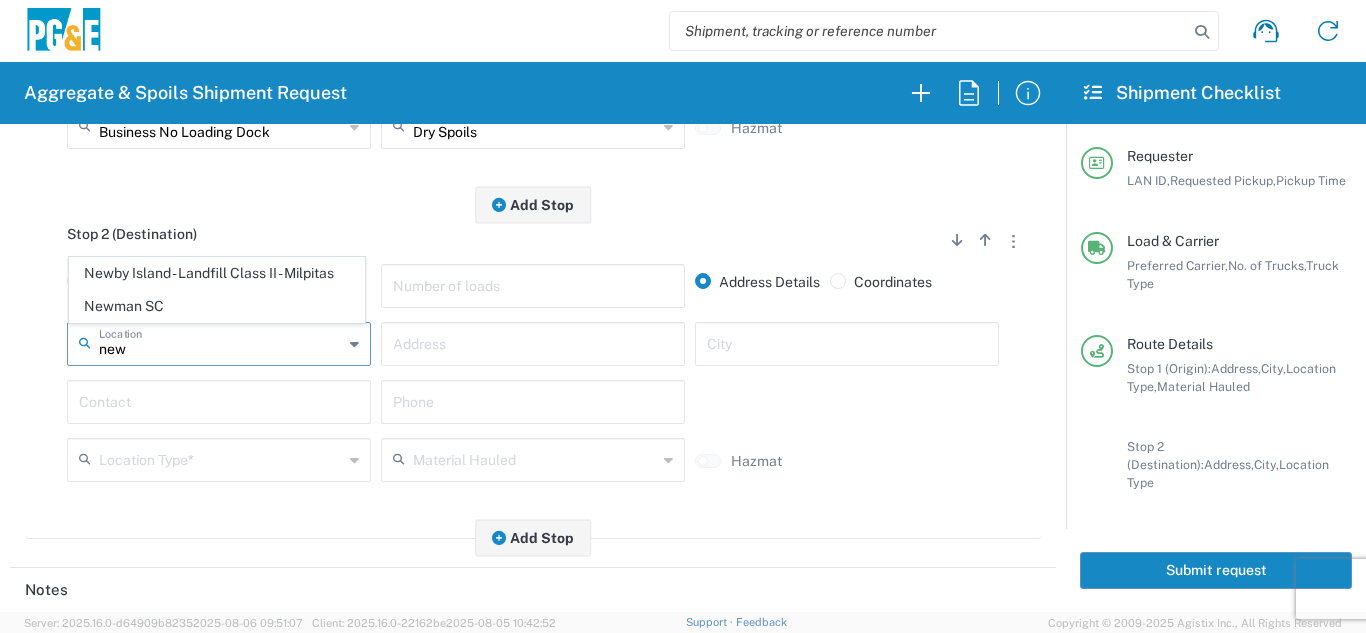 drag, startPoint x: 202, startPoint y: 265, endPoint x: 197, endPoint y: 304, distance: 39.319206 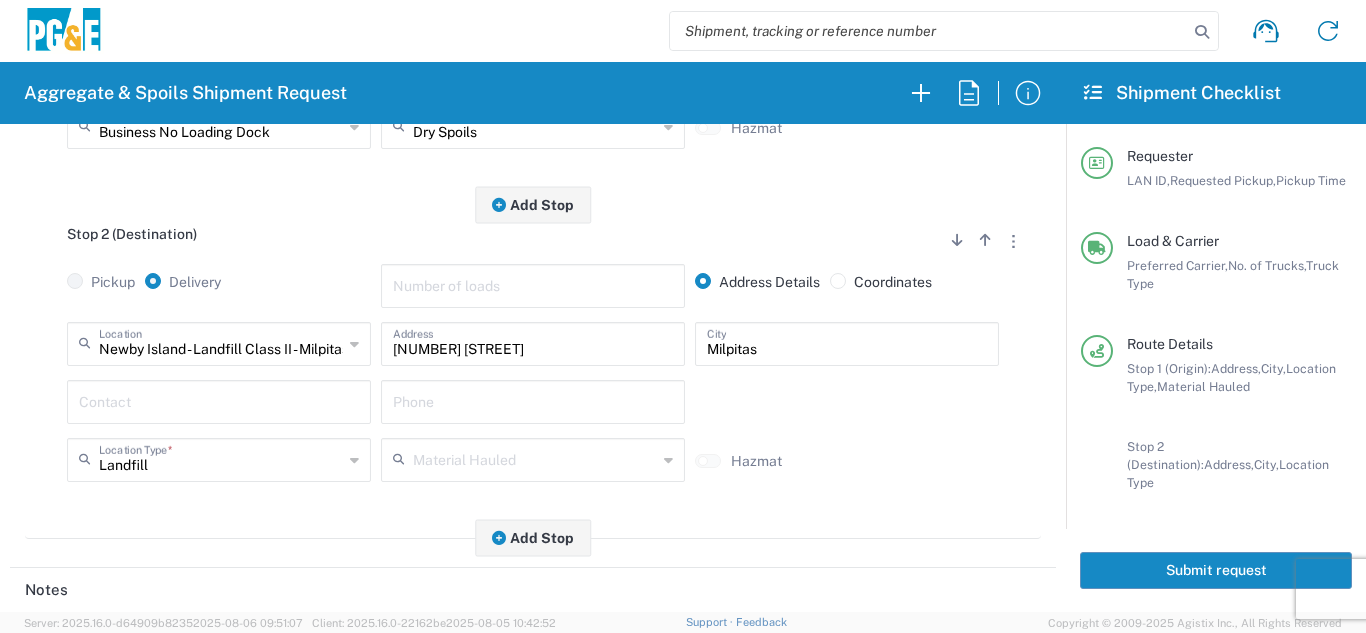 click at bounding box center (219, 400) 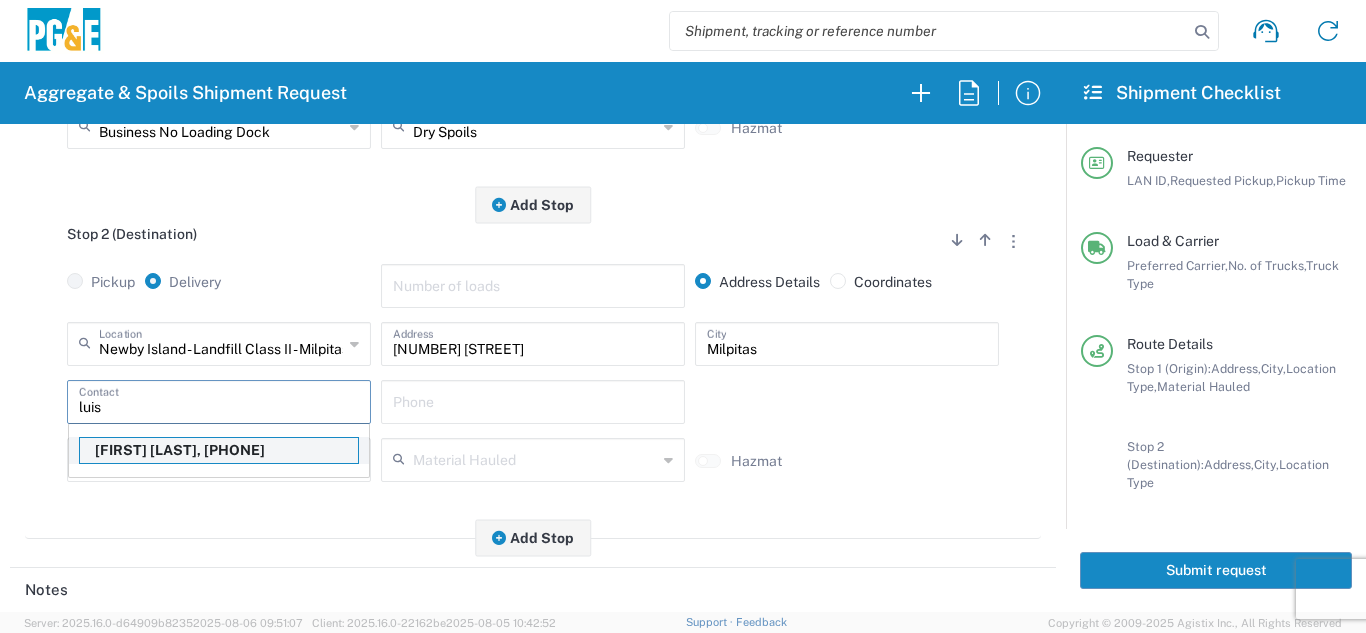 click on "[FIRST] [LAST], [PHONE]" at bounding box center (219, 450) 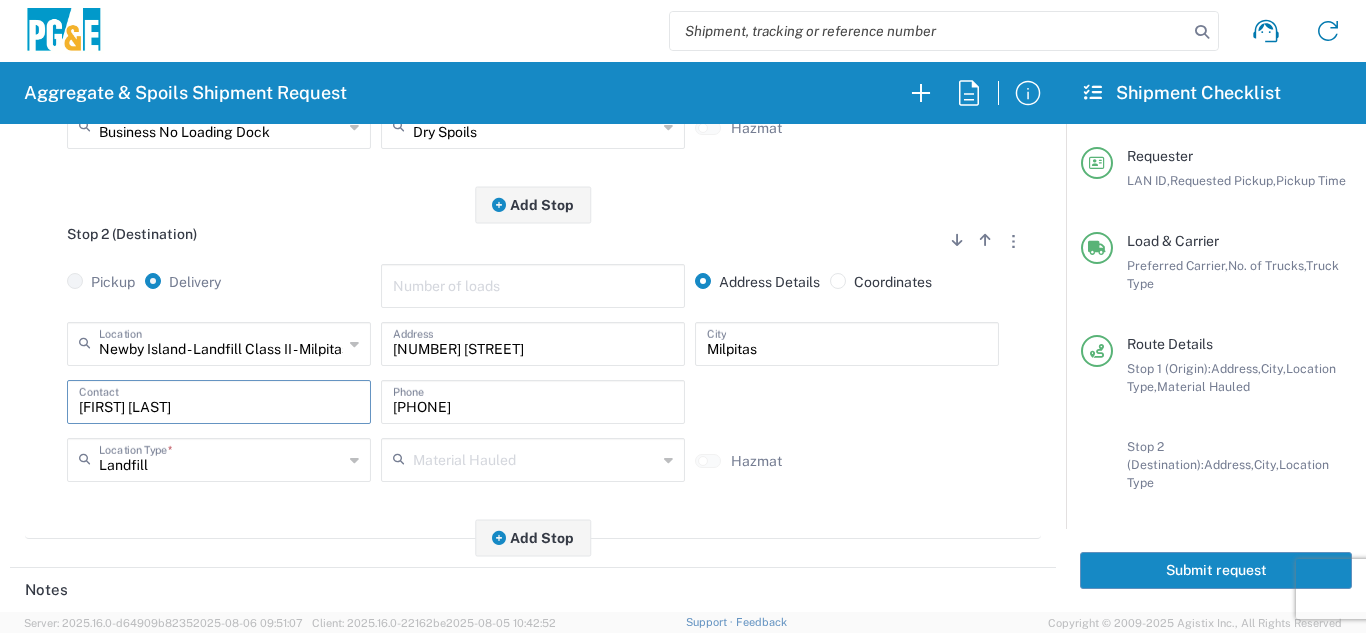 click on "Stop 2 (Destination)
Add Stop Above   Add Stop Below   Remove Stop   Pickup   Delivery   Number of loads   Address Details   Coordinates  Newby Island - Landfill Class II - Milpitas  Location  Newby Island - Landfill Class II - Milpitas 17300 East Jahant Rd - Quarry 7/11 Materials - Chico - Quarry 7/11 Materials - Ridgecrest - Quarry Acampo Airport - Santa Rosa Altamont Landfill - Livermore American Canyon Anderson Landfill - Waste Management Landfill Class II Antioch Building Materials Antioch SC Argent Materials - Oakland - Quarry Auburn Auburn HUB Yard Auburn SC Avenal Regional Landfill Bakersfield SC Bakersfield Sub Bangor Rock Quarry Bear River Aggregates - Meadow Vista - Quarry Best Rock Quarry - Barstow Blue Mountain Minerals - Columbia - Quarry Bodean Bowman & Sons Brisbane Recycling Burney SC Butte Sand & Gravel - Sutter - Quarry Calaveras Materials Inc - Merced - Quarry Canyon Rock Co Inc - Forestville - Quarry Carlotta Cemex - Antioch - Quarry Clovis" 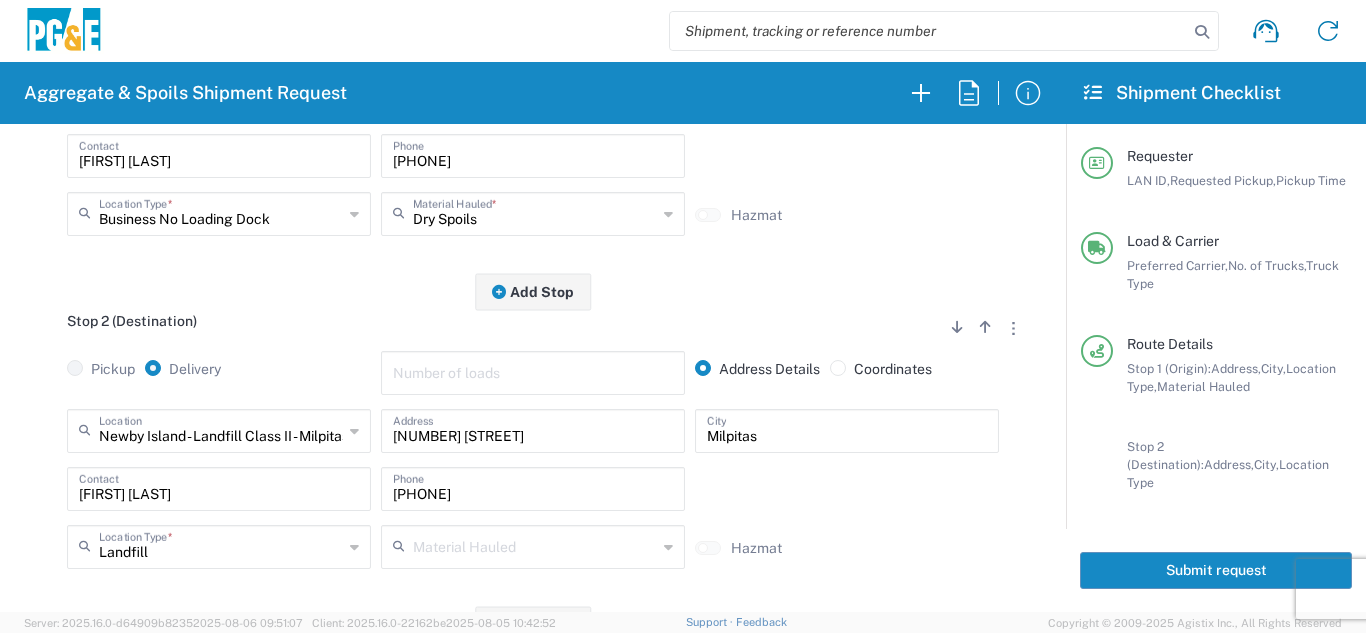 scroll, scrollTop: 398, scrollLeft: 0, axis: vertical 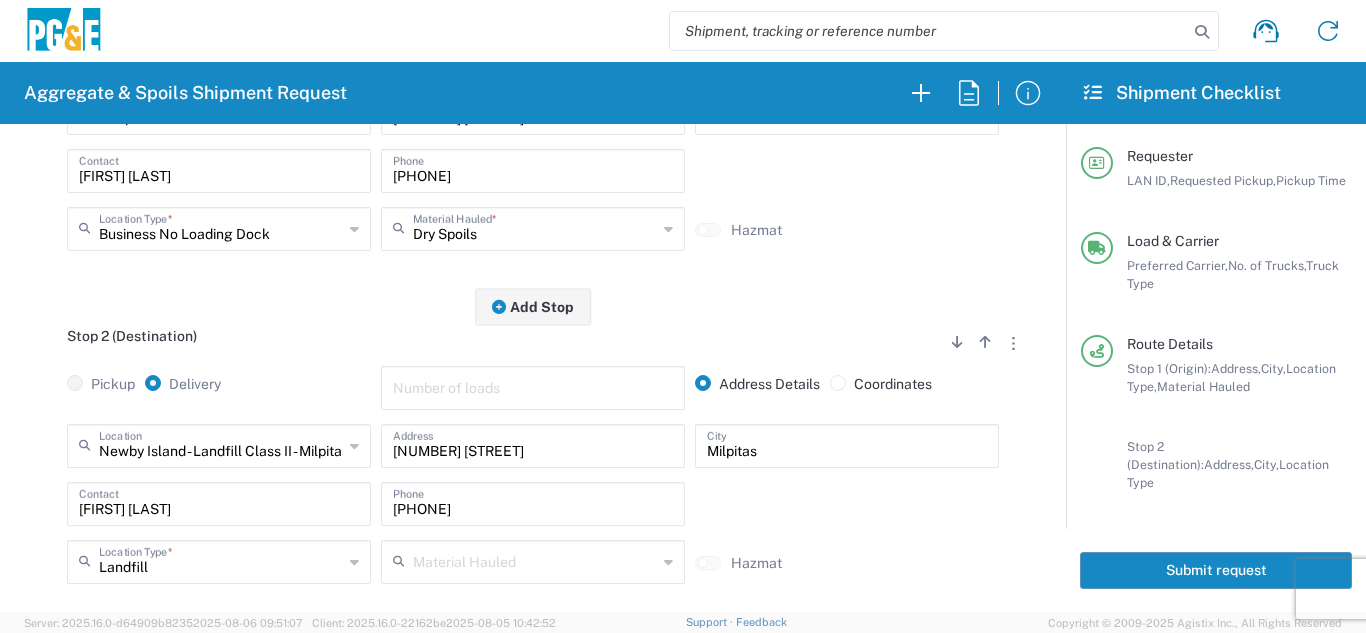 click on "Stop 2 (Destination)
Add Stop Above   Add Stop Below   Remove Stop" 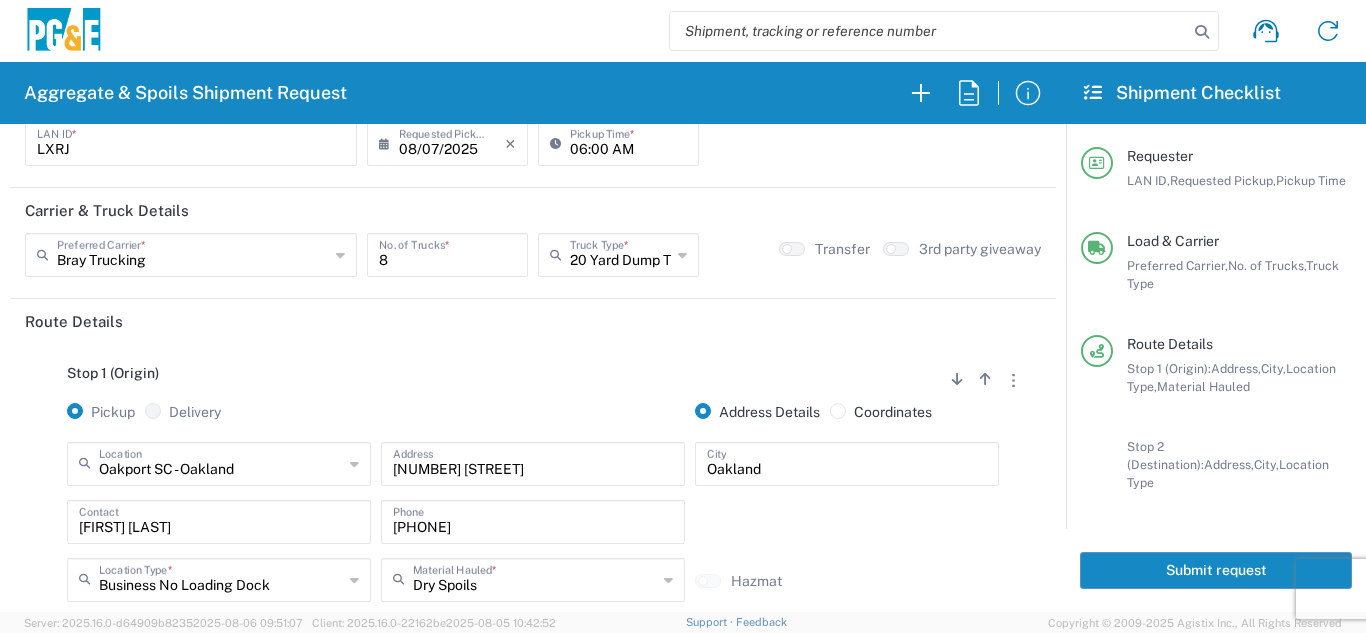 scroll, scrollTop: 0, scrollLeft: 0, axis: both 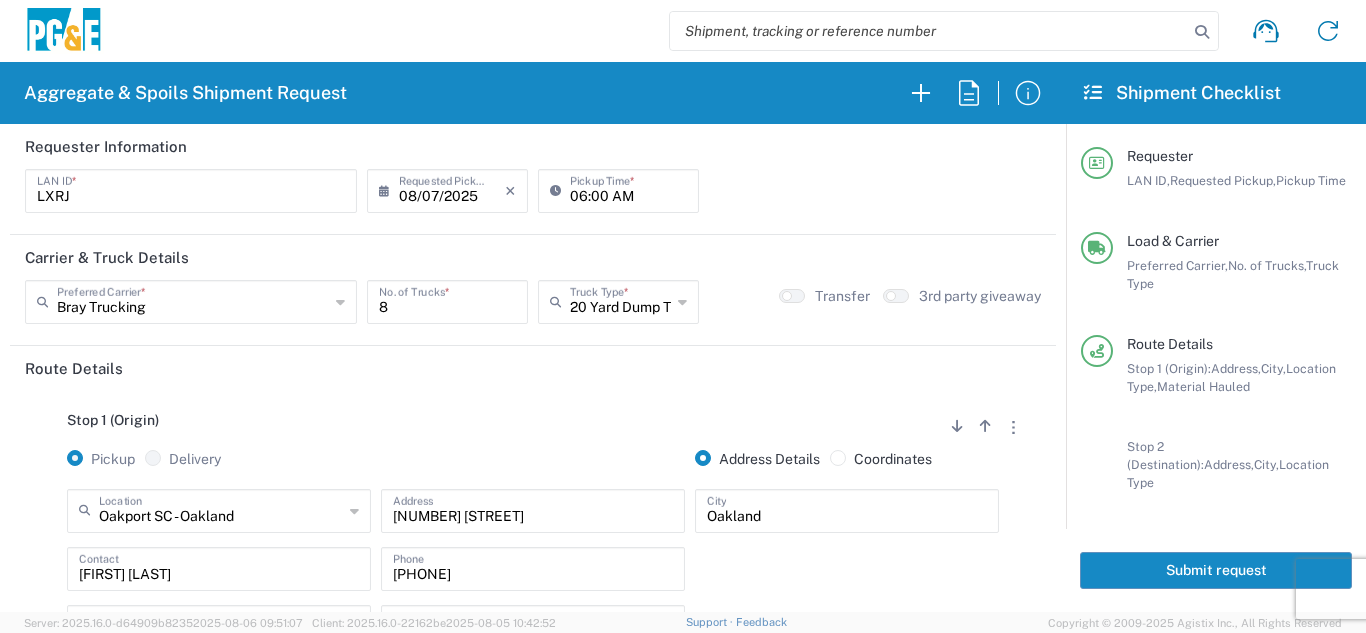 click on "Stop 1 (Origin)
Add Stop Above   Add Stop Below   Remove Stop   Pickup   Delivery   Address Details   Coordinates  Oakport SC - Oakland  Location  Oakport SC - Oakland 17300 East Jahant Rd - Quarry 7/11 Materials - Chico - Quarry 7/11 Materials - Ridgecrest - Quarry Acampo Airport - Santa Rosa Altamont Landfill - Livermore American Canyon Anderson Landfill - Waste Management Landfill Class II Antioch Building Materials Antioch SC Argent Materials - Oakland - Quarry Auburn Auburn HUB Yard Auburn SC Avenal Regional Landfill Bakersfield SC Bakersfield Sub Bangor Rock Quarry Bear River Aggregates - Meadow Vista - Quarry Best Rock Quarry - Barstow Blue Mountain Minerals - Columbia - Quarry Bodean Bowman & Sons Brisbane Recycling Burney SC Butte Sand & Gravel - Sutter - Quarry Calaveras Materials Inc - Merced - Quarry Canyon Rock Co Inc - Forestville - Quarry Carlotta Cedar Avenue Recycling - Fresno - Quarry Cemex - Antioch - Quarry Cemex - Clayton - Quarry Chico SC" 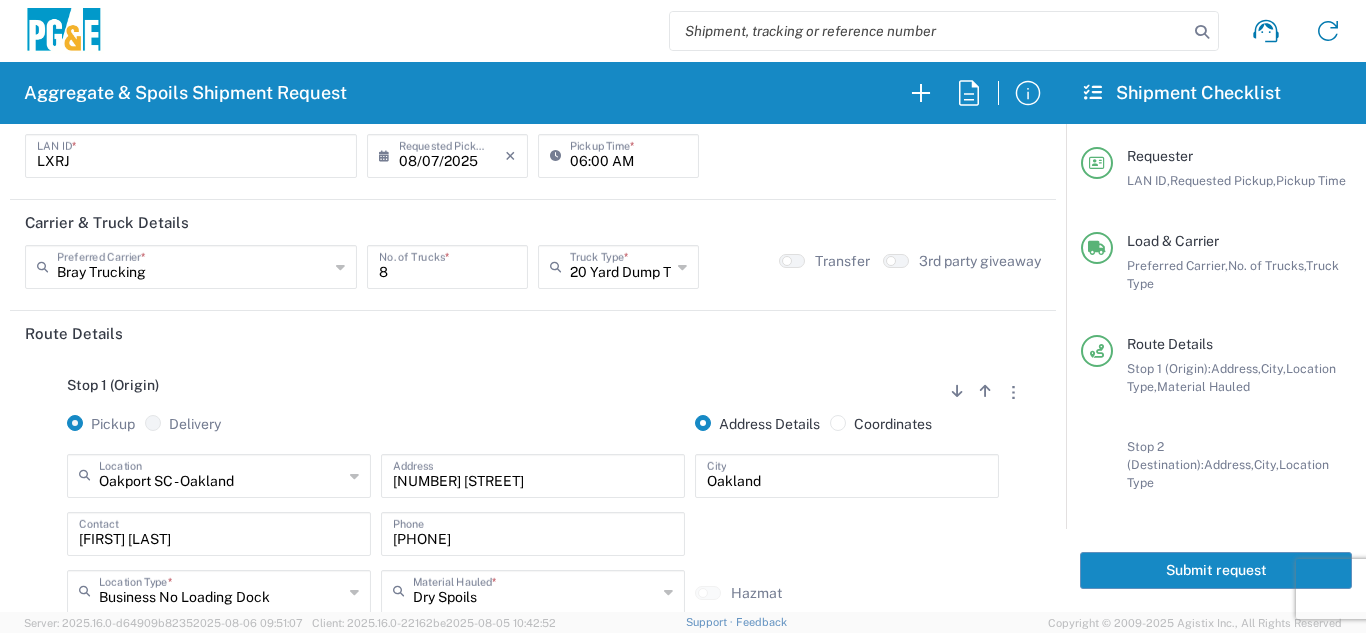 scroll, scrollTop: 0, scrollLeft: 0, axis: both 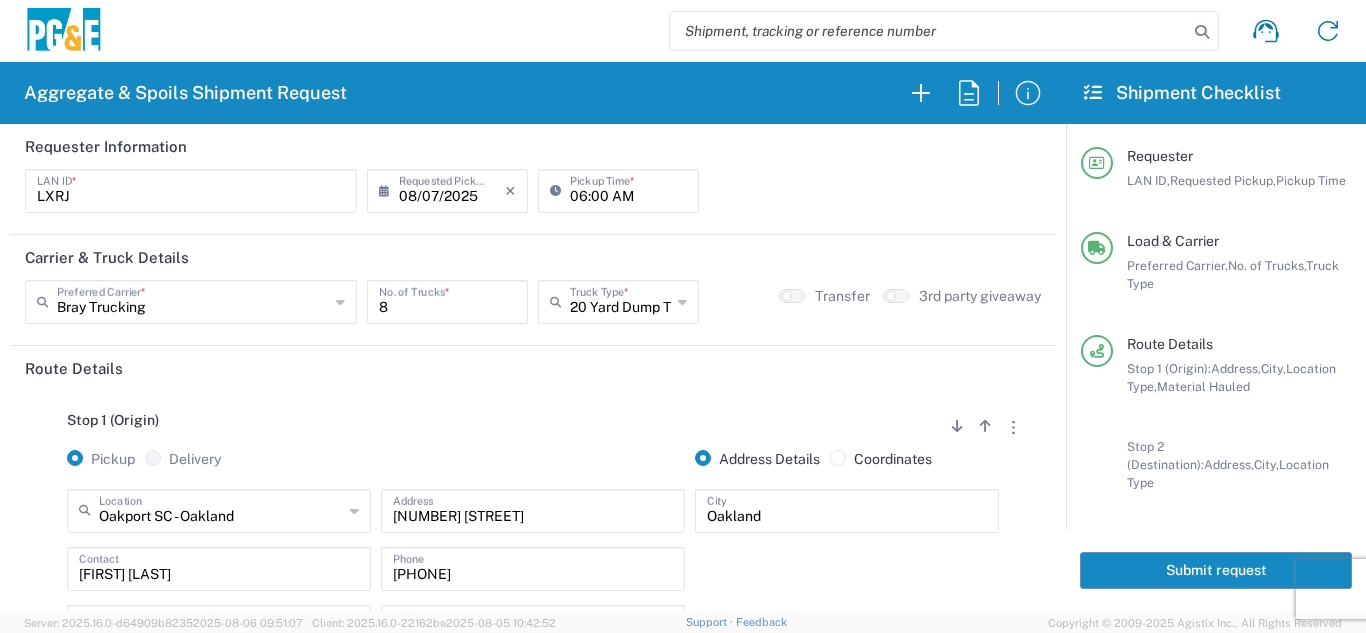 click on "Submit request" 